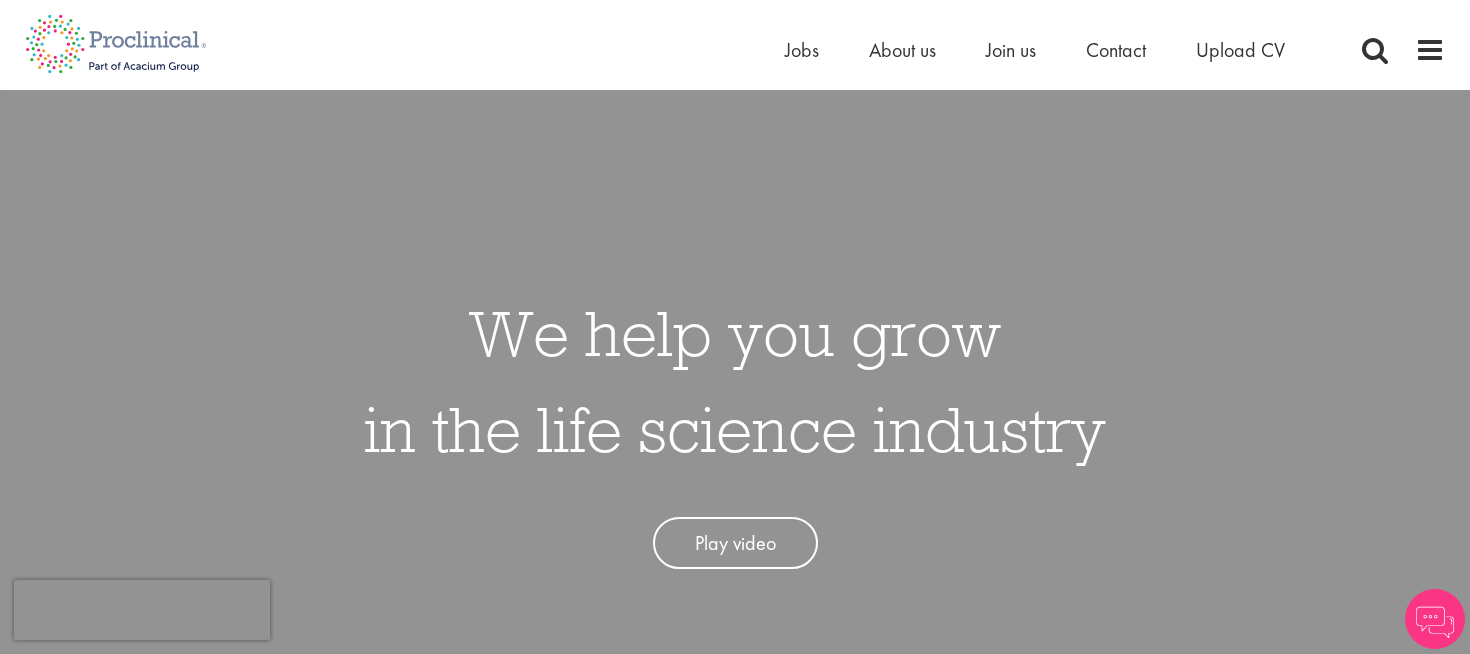 scroll, scrollTop: 0, scrollLeft: 0, axis: both 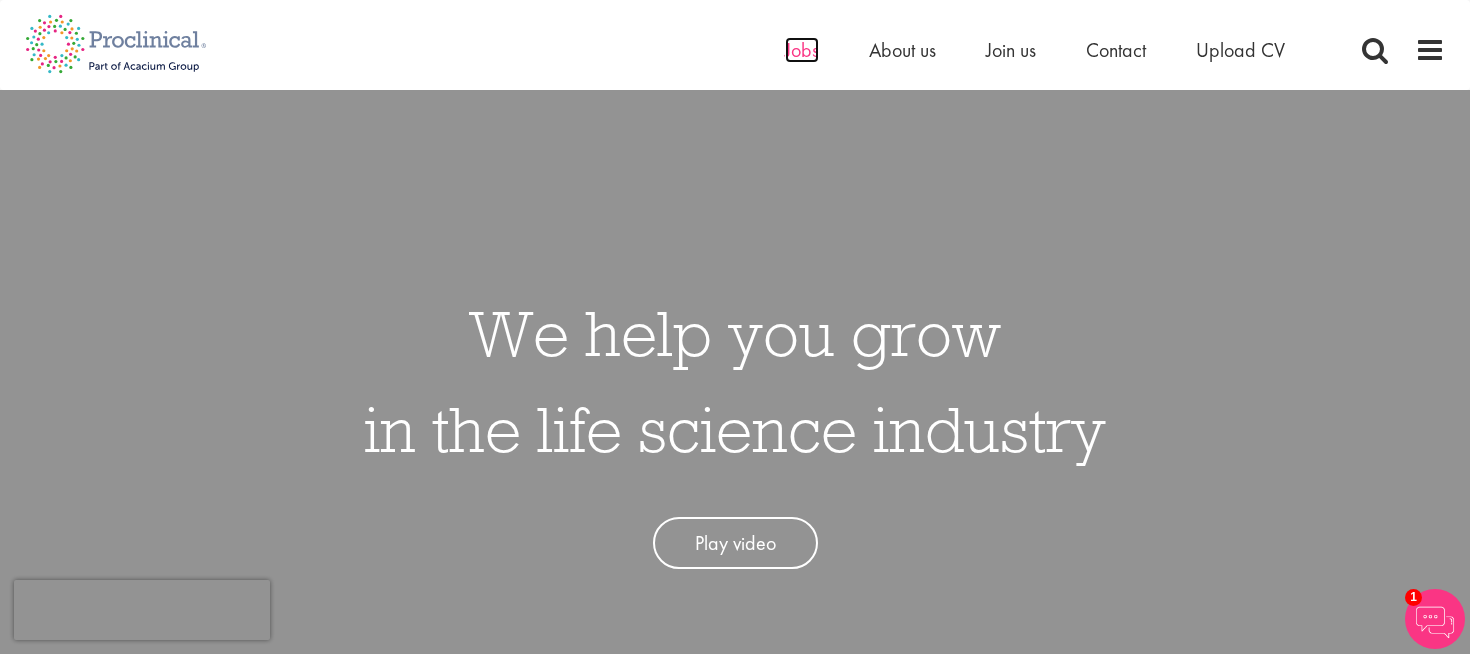 click on "Jobs" at bounding box center [802, 50] 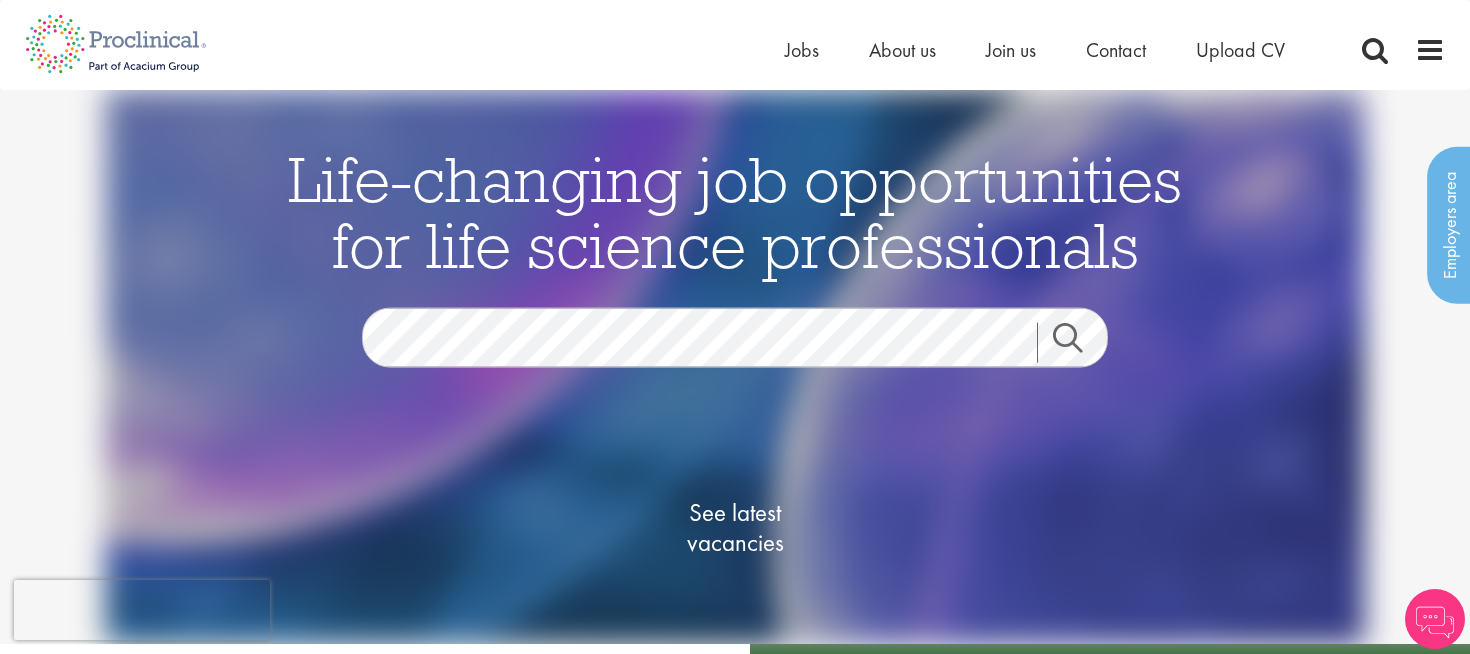 scroll, scrollTop: 0, scrollLeft: 0, axis: both 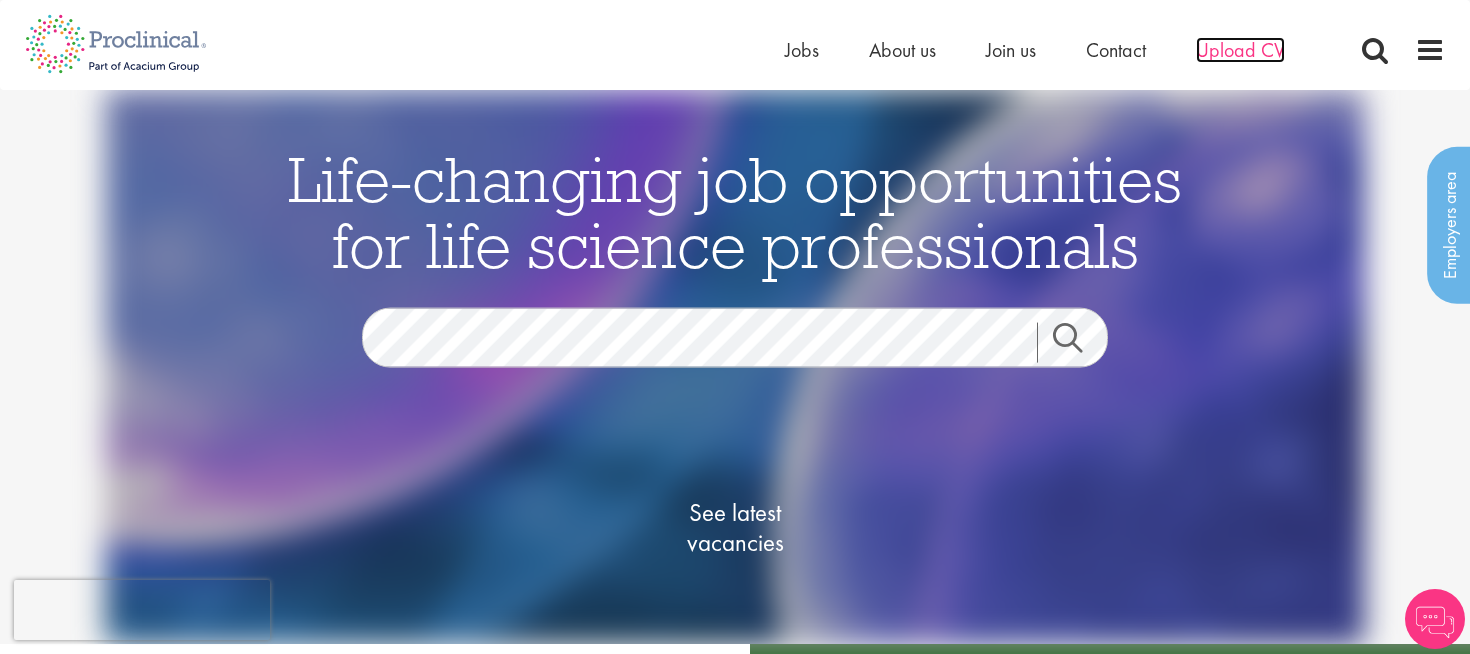click on "Upload CV" at bounding box center [1240, 50] 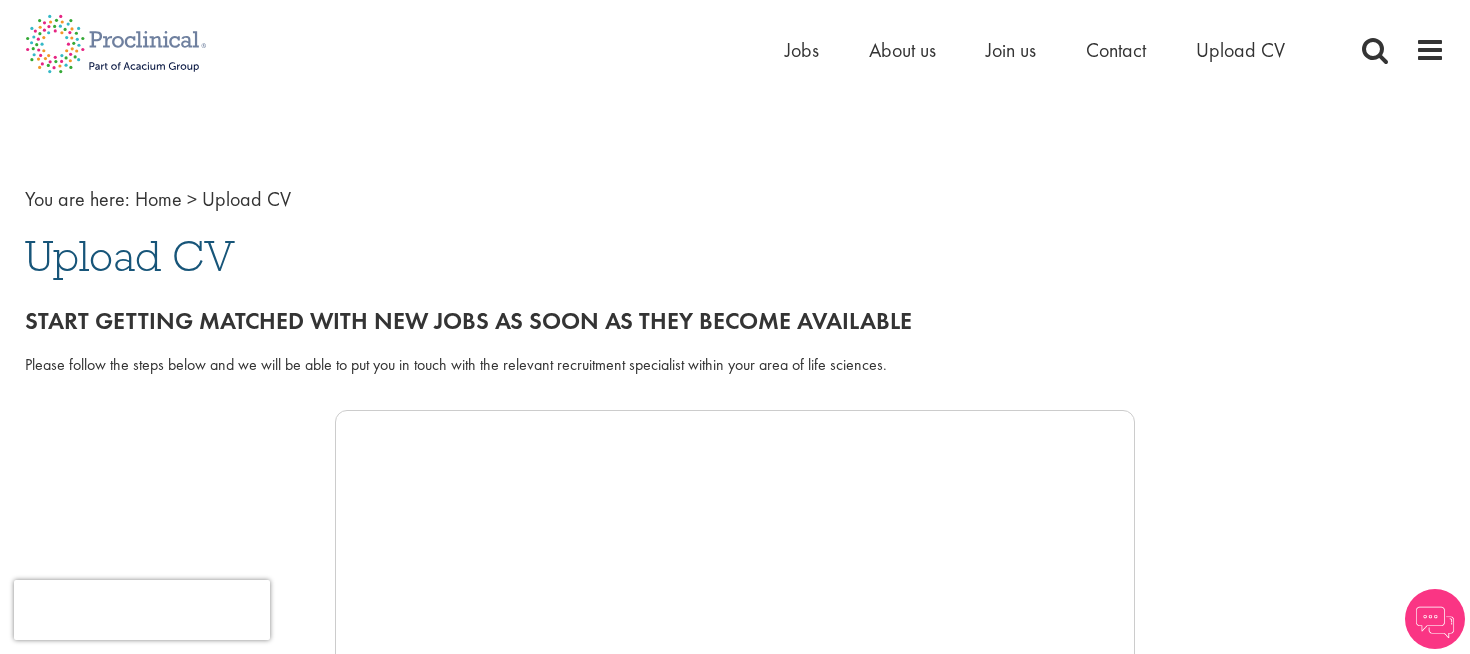 scroll, scrollTop: 0, scrollLeft: 0, axis: both 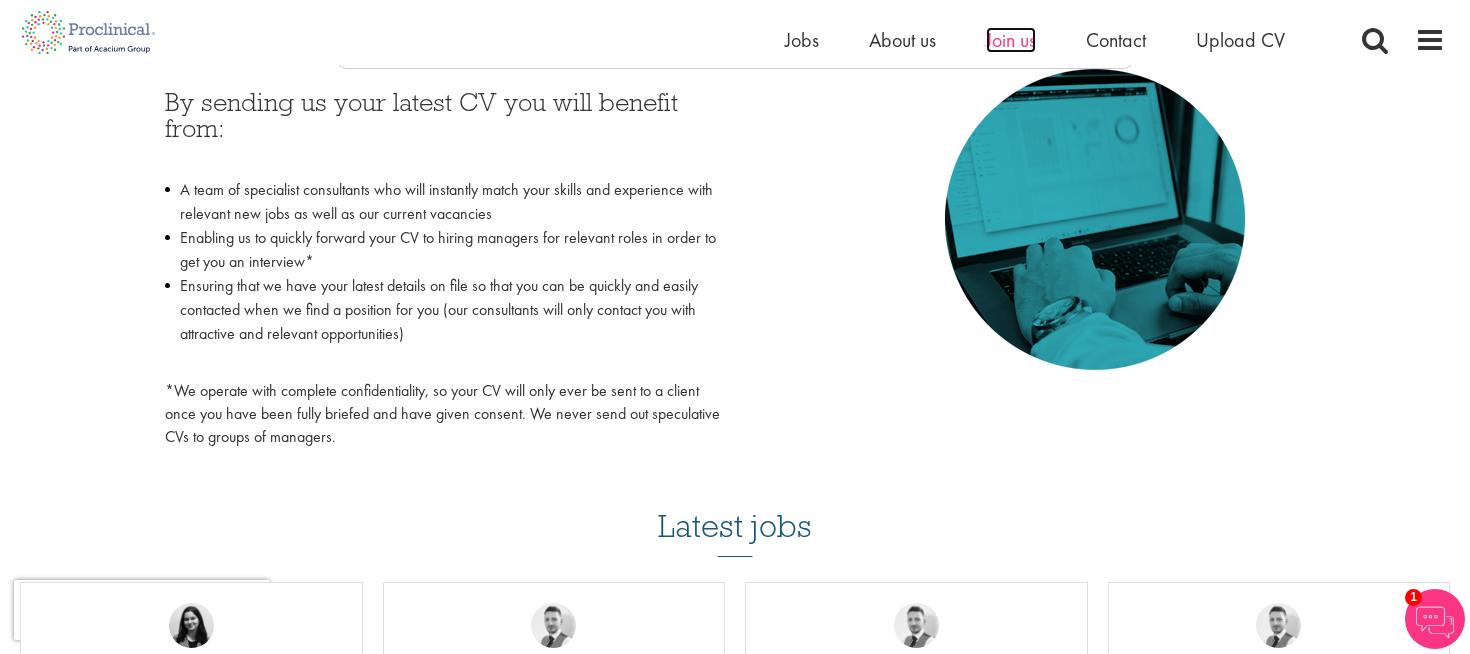 click on "Join us" at bounding box center (1011, 40) 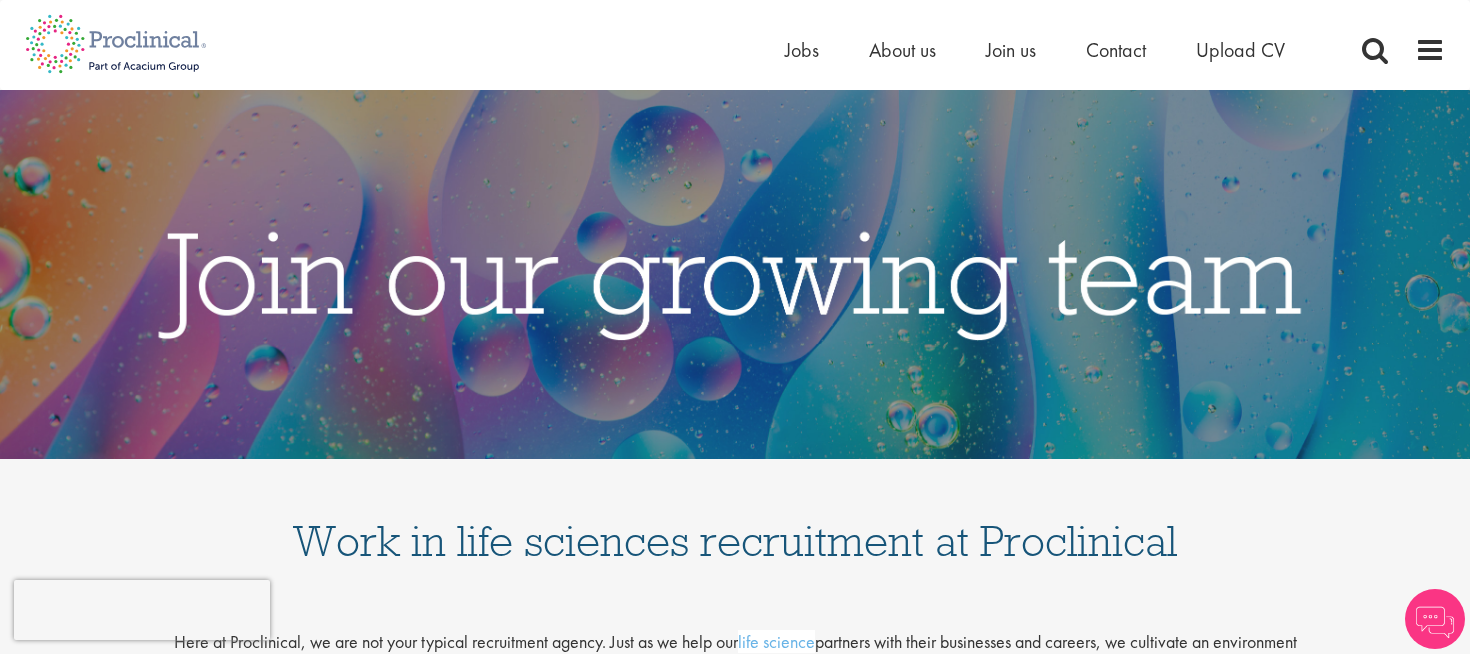 scroll, scrollTop: 0, scrollLeft: 0, axis: both 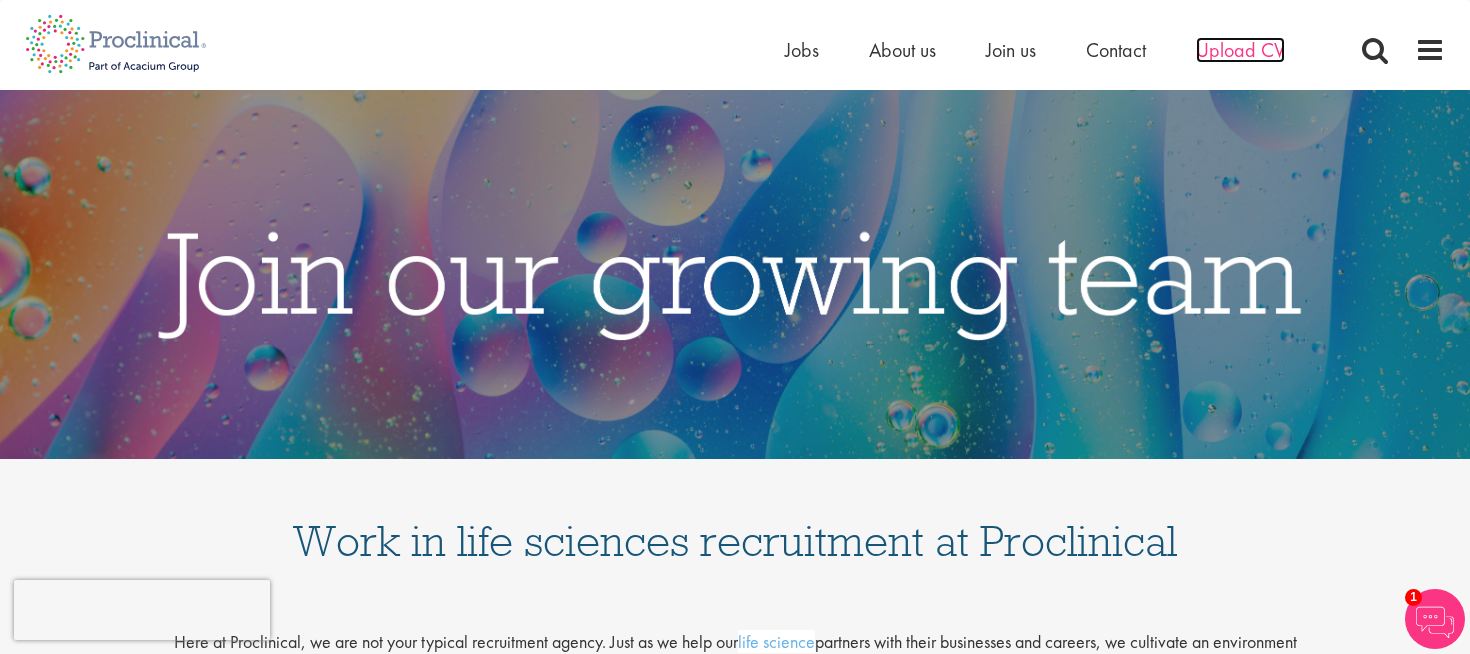 click on "Upload CV" at bounding box center (1240, 50) 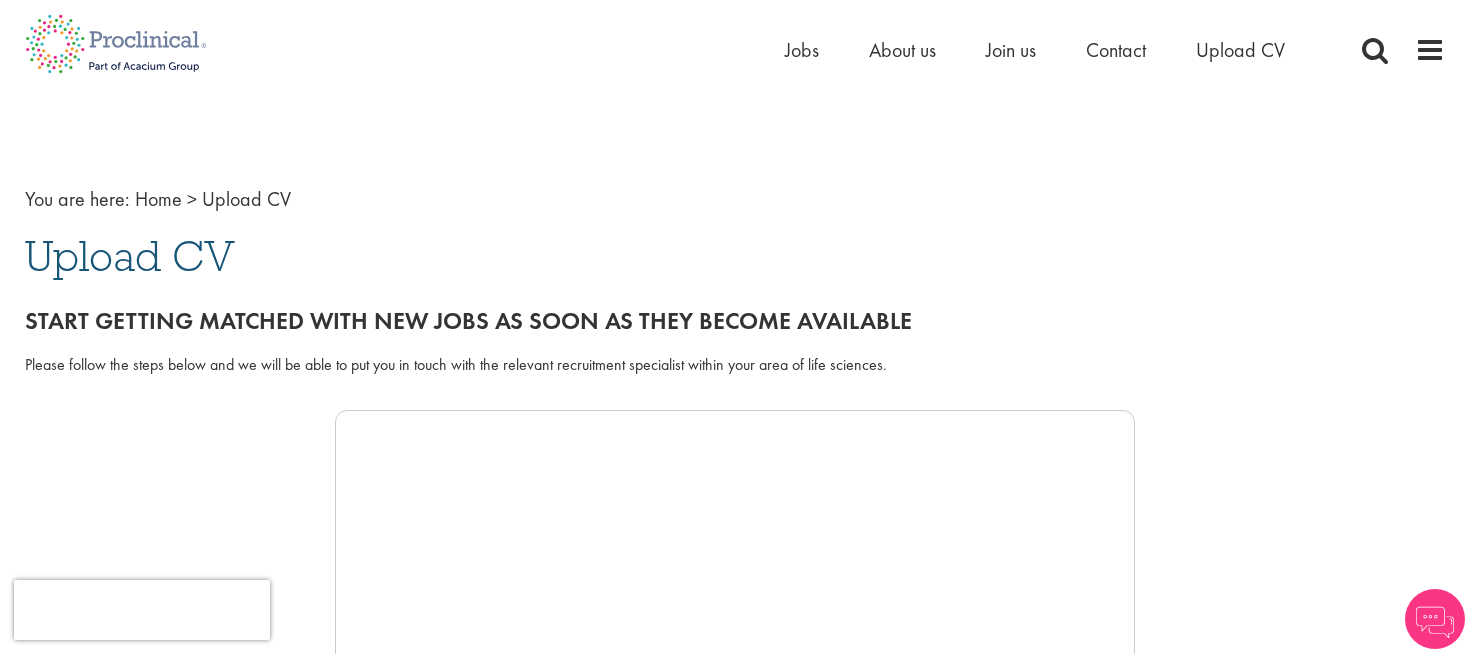 scroll, scrollTop: 0, scrollLeft: 0, axis: both 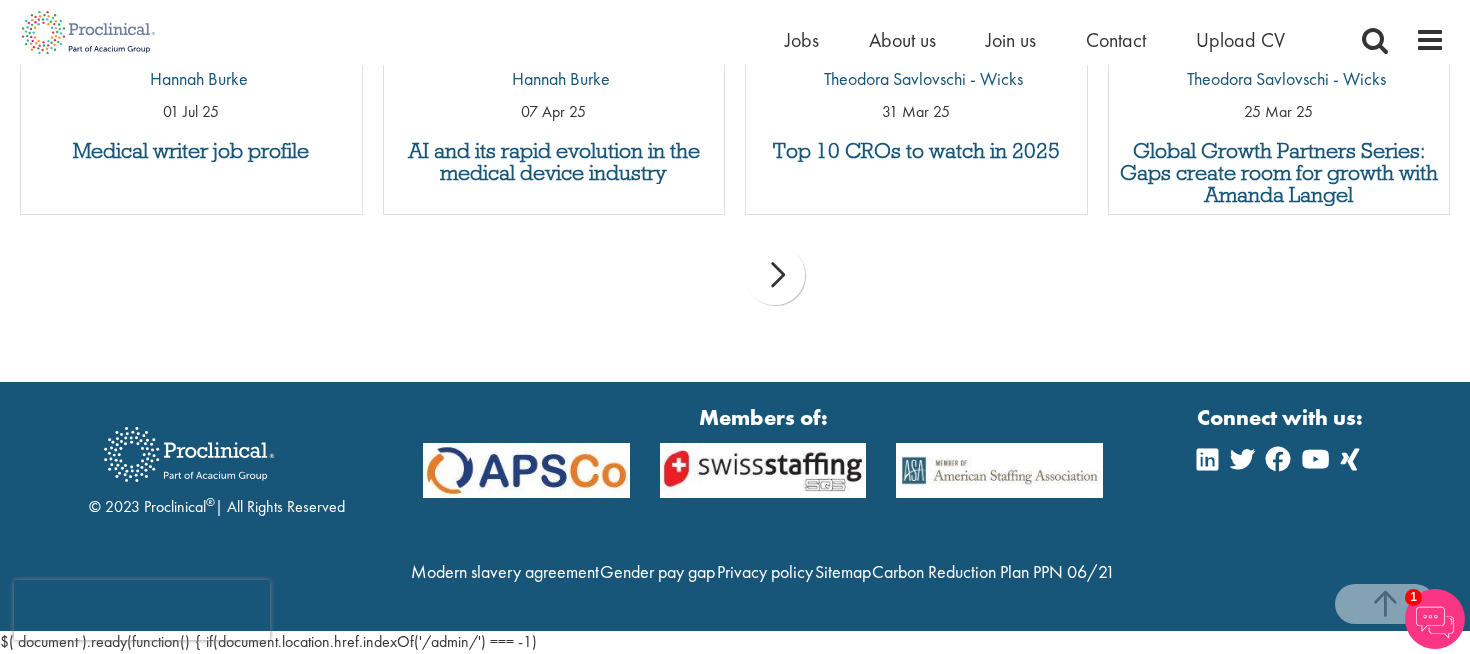 click at bounding box center [1435, 619] 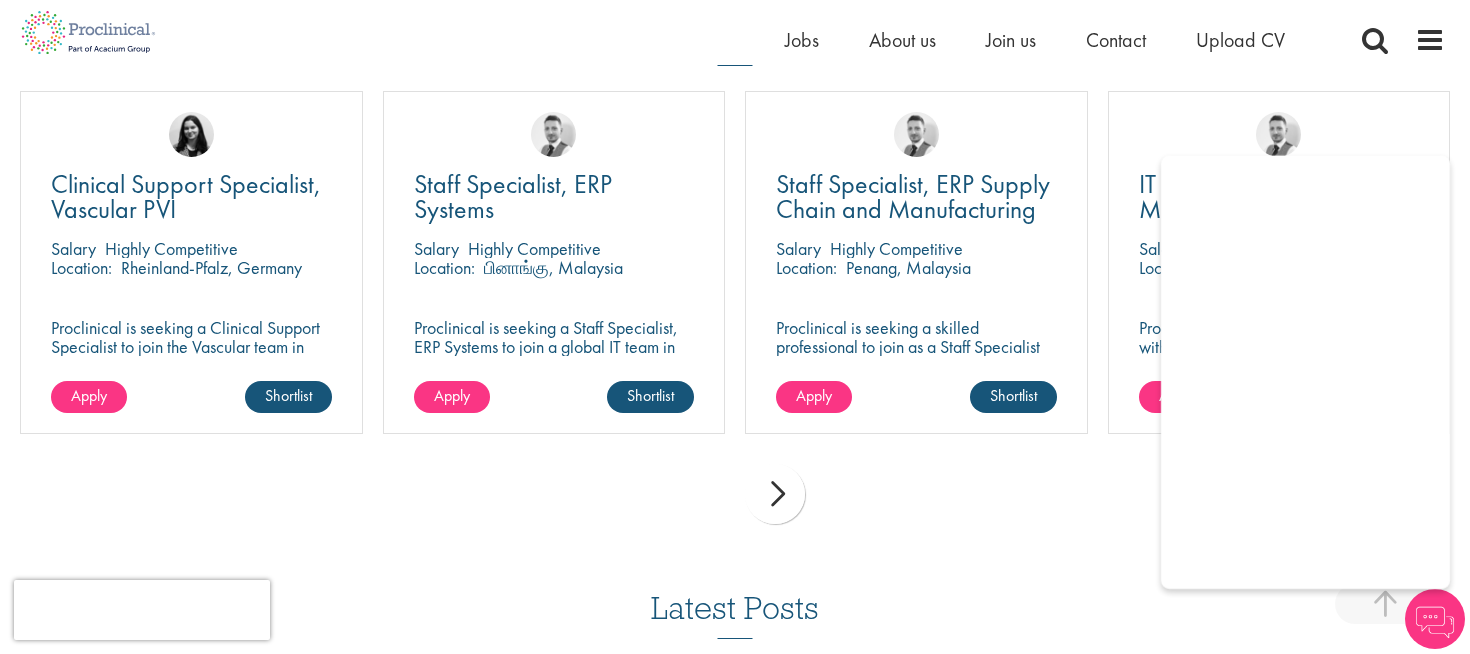 scroll, scrollTop: 1311, scrollLeft: 0, axis: vertical 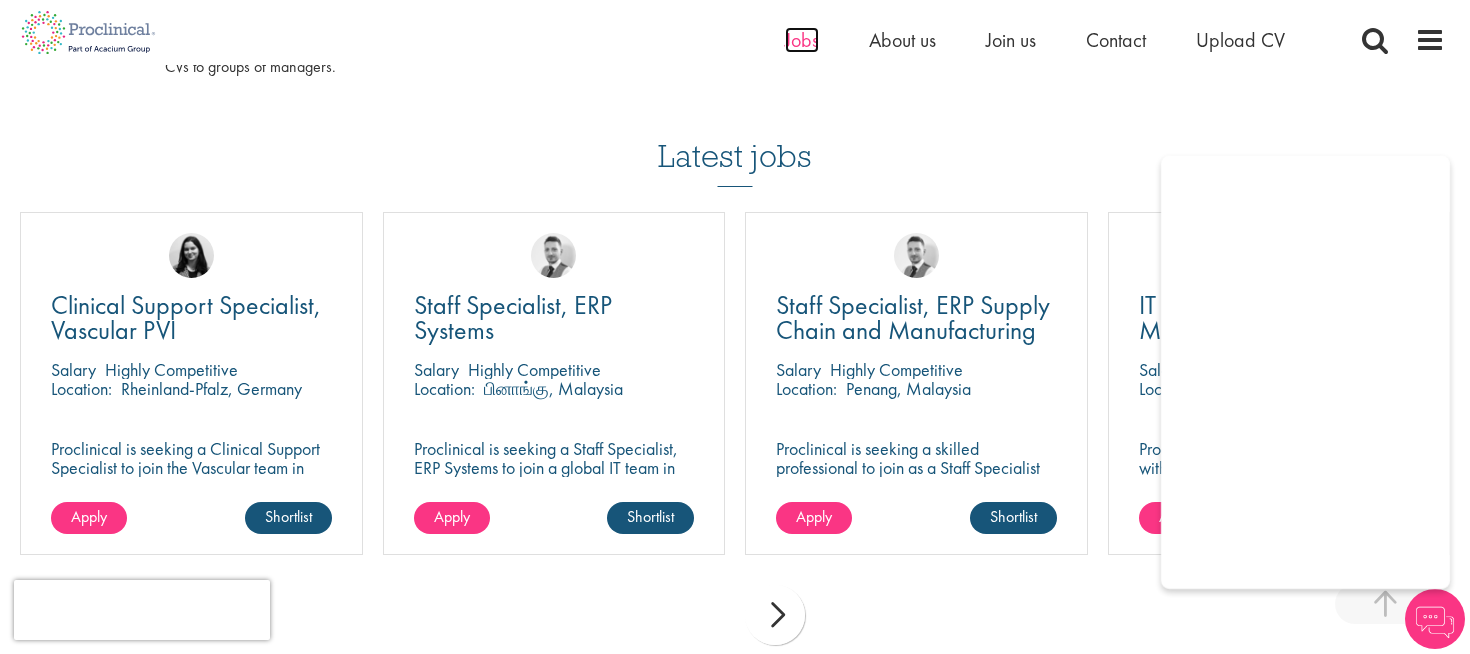 click on "Jobs" at bounding box center (802, 40) 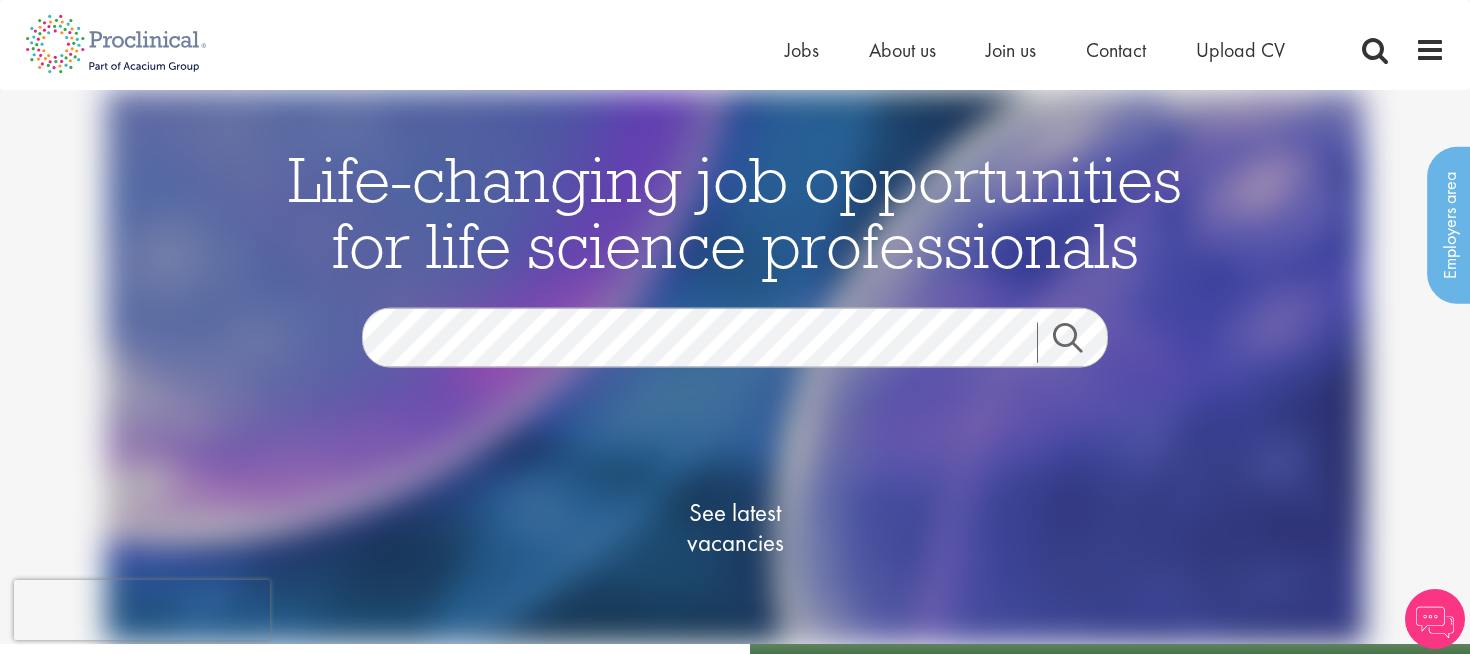 scroll, scrollTop: 0, scrollLeft: 0, axis: both 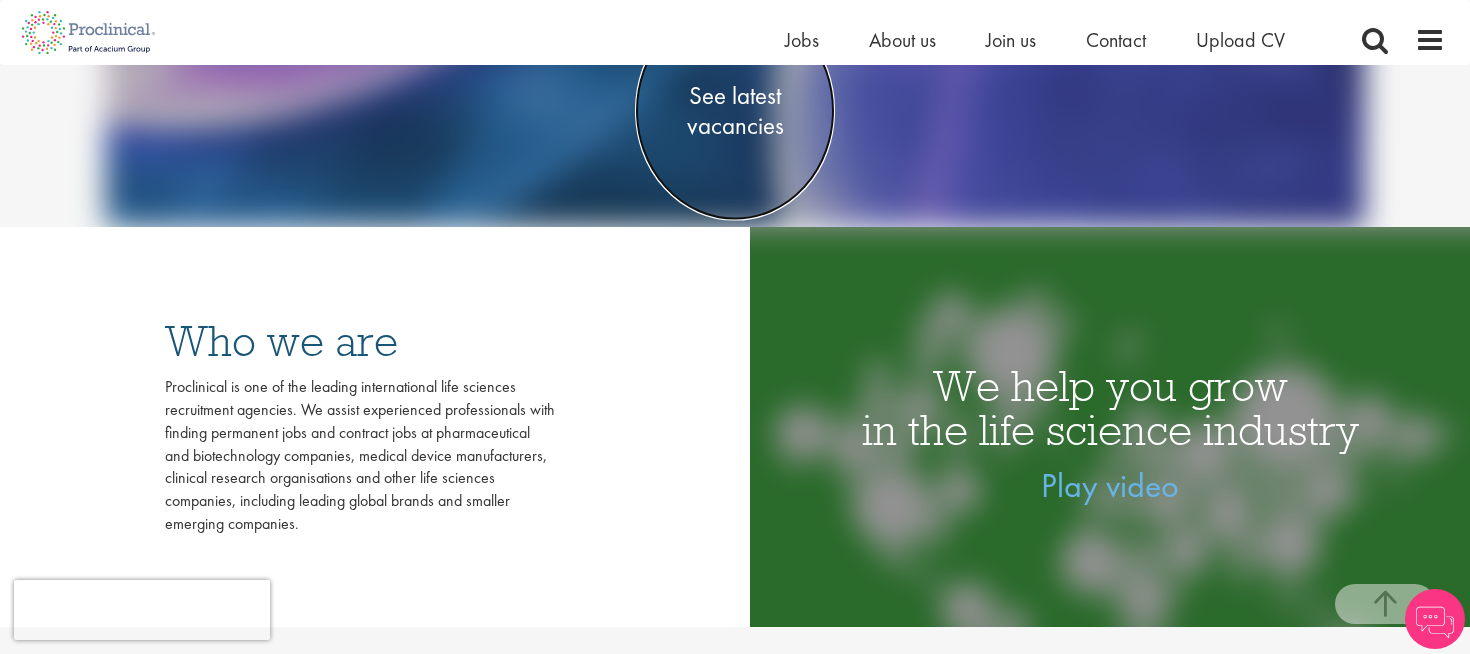 click on "See latest  vacancies" at bounding box center [735, 110] 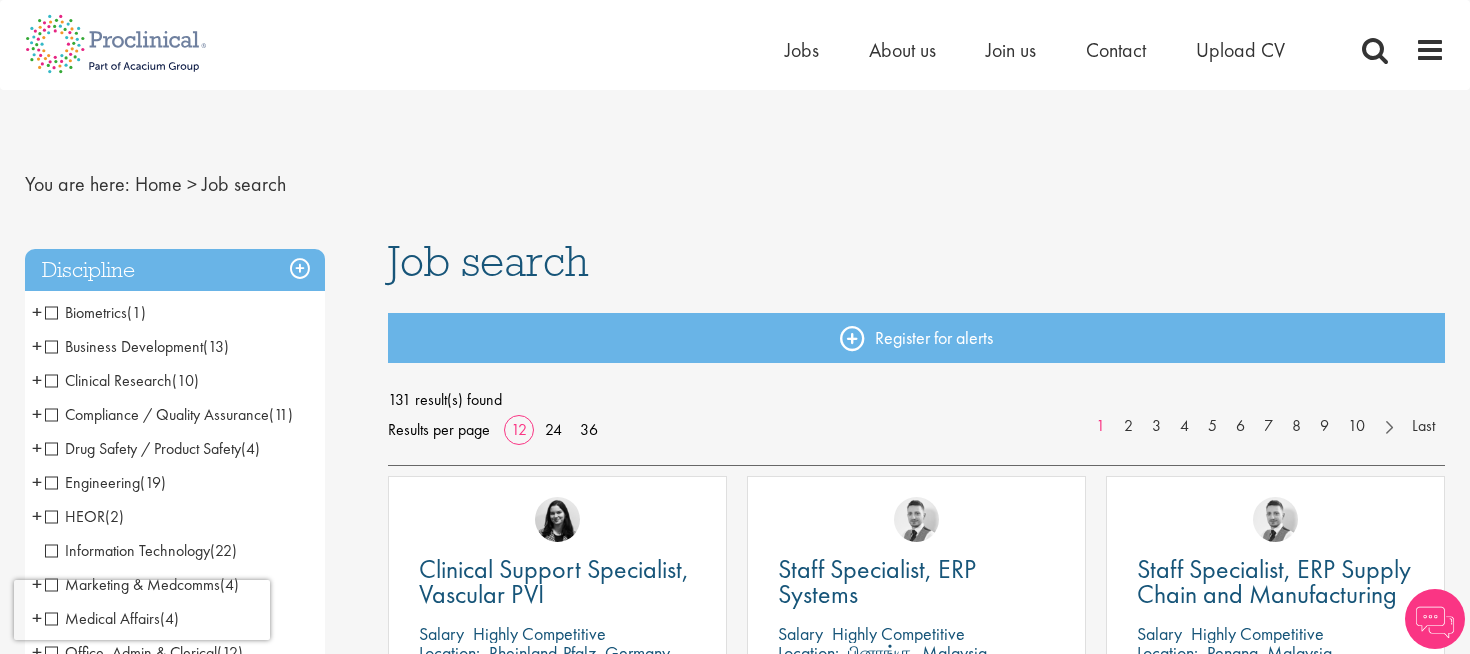 scroll, scrollTop: 0, scrollLeft: 0, axis: both 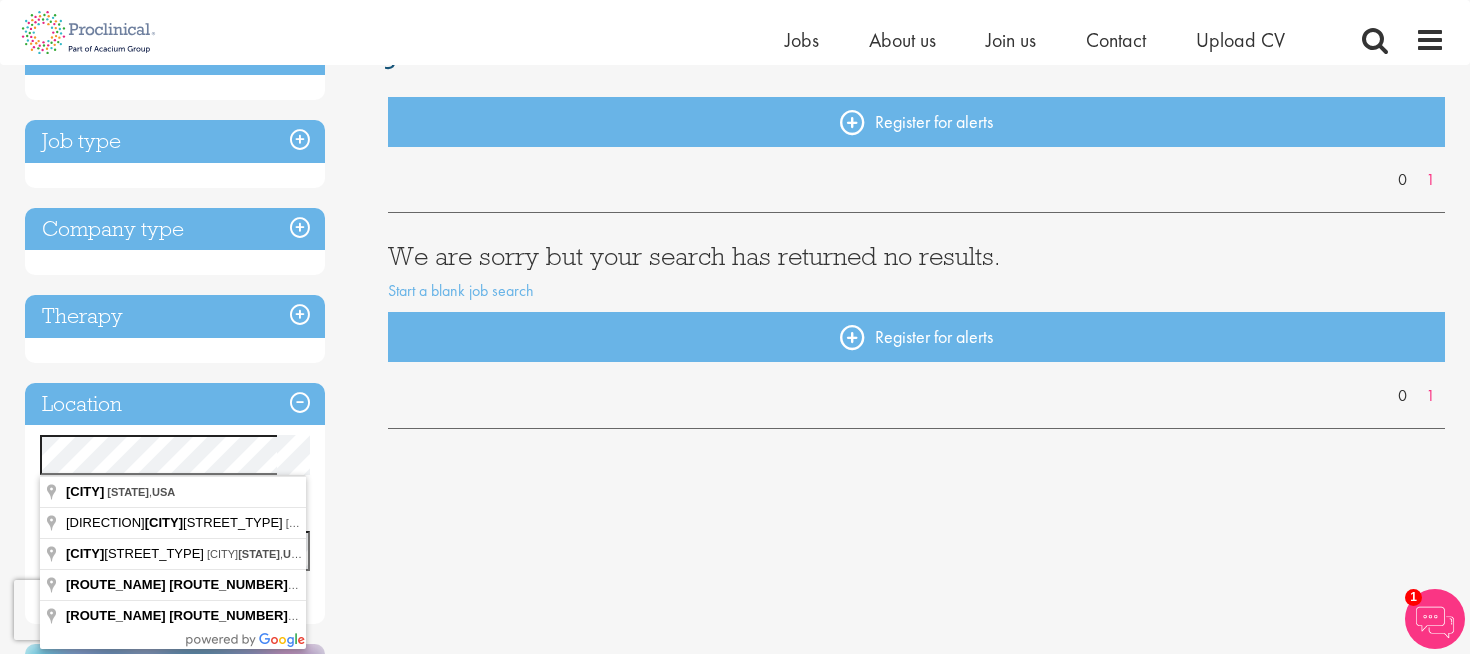click on "You are here:
Home
>
Job search
Discipline Job type Company type Therapy
Location
Specified location
Miles
Sign up for job alerts" at bounding box center [735, 802] 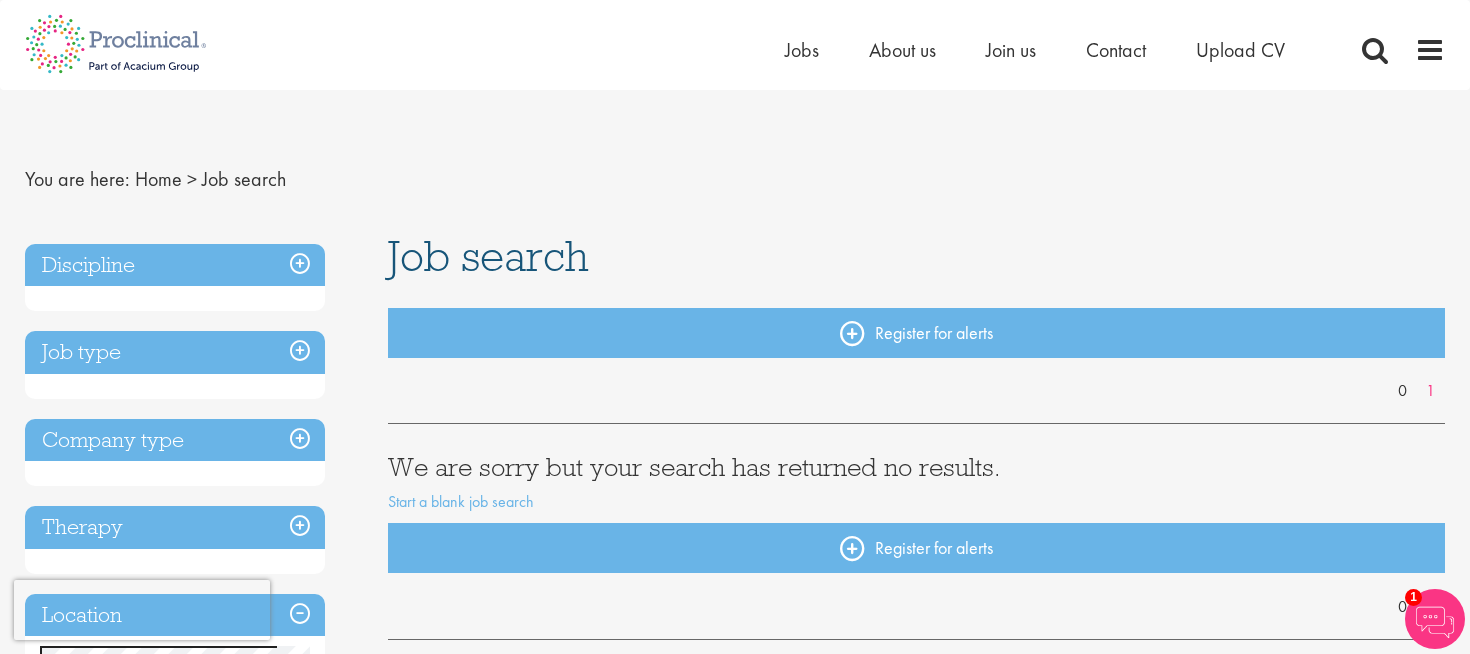 scroll, scrollTop: 0, scrollLeft: 0, axis: both 